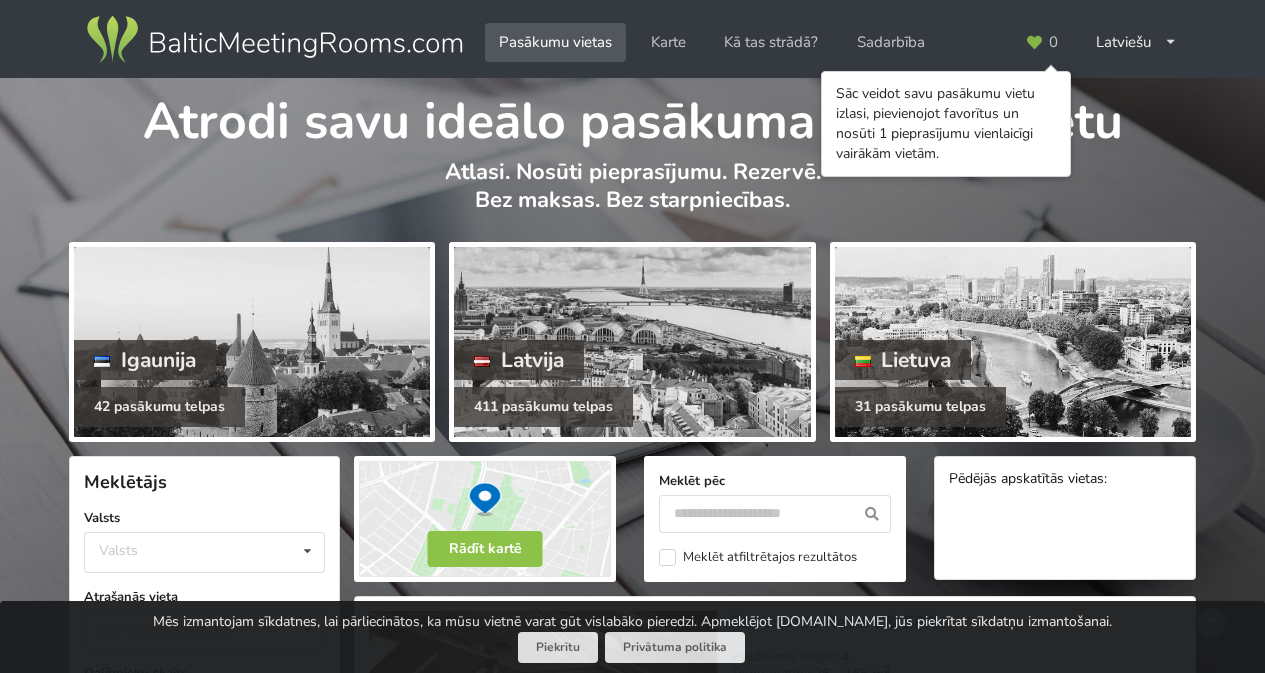scroll, scrollTop: 0, scrollLeft: 0, axis: both 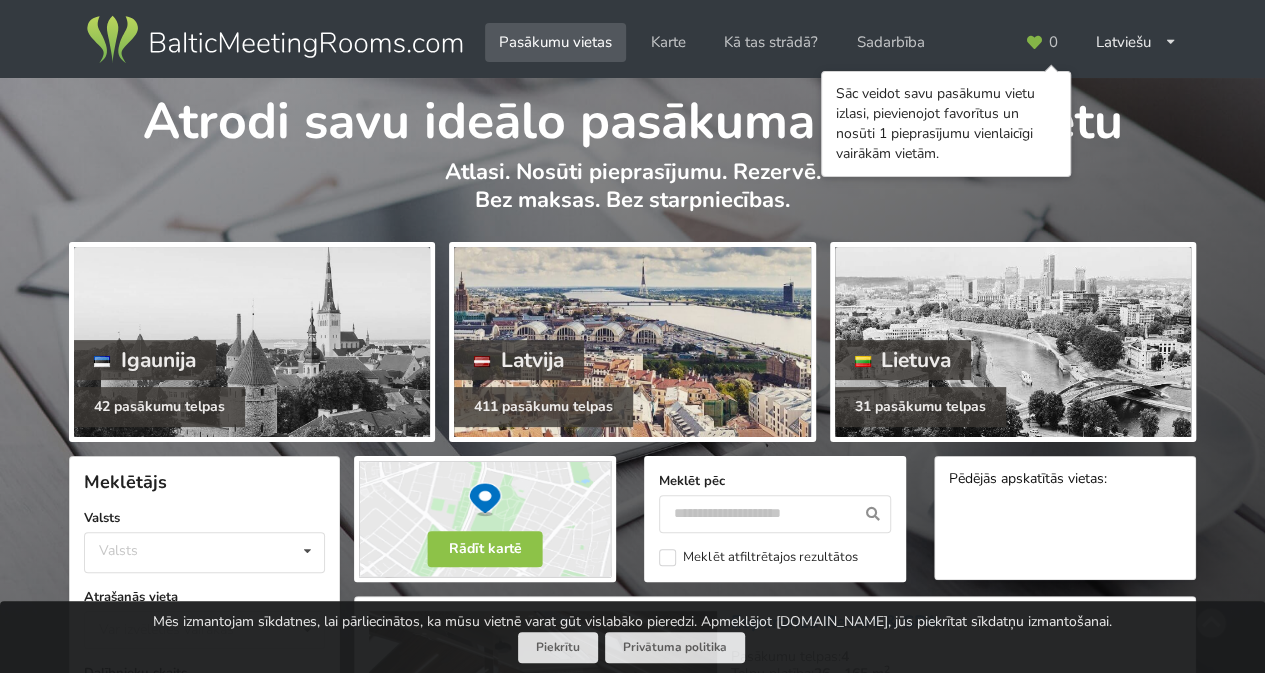 click on "Latvija" at bounding box center [519, 360] 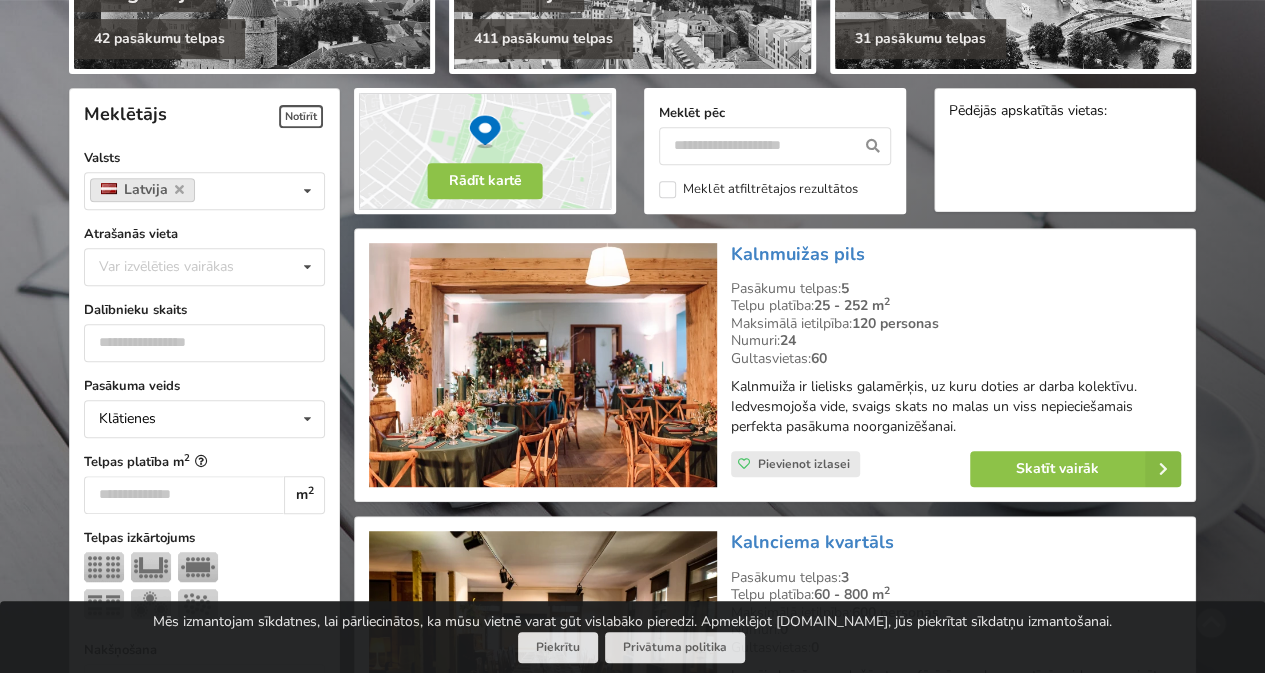 scroll, scrollTop: 400, scrollLeft: 0, axis: vertical 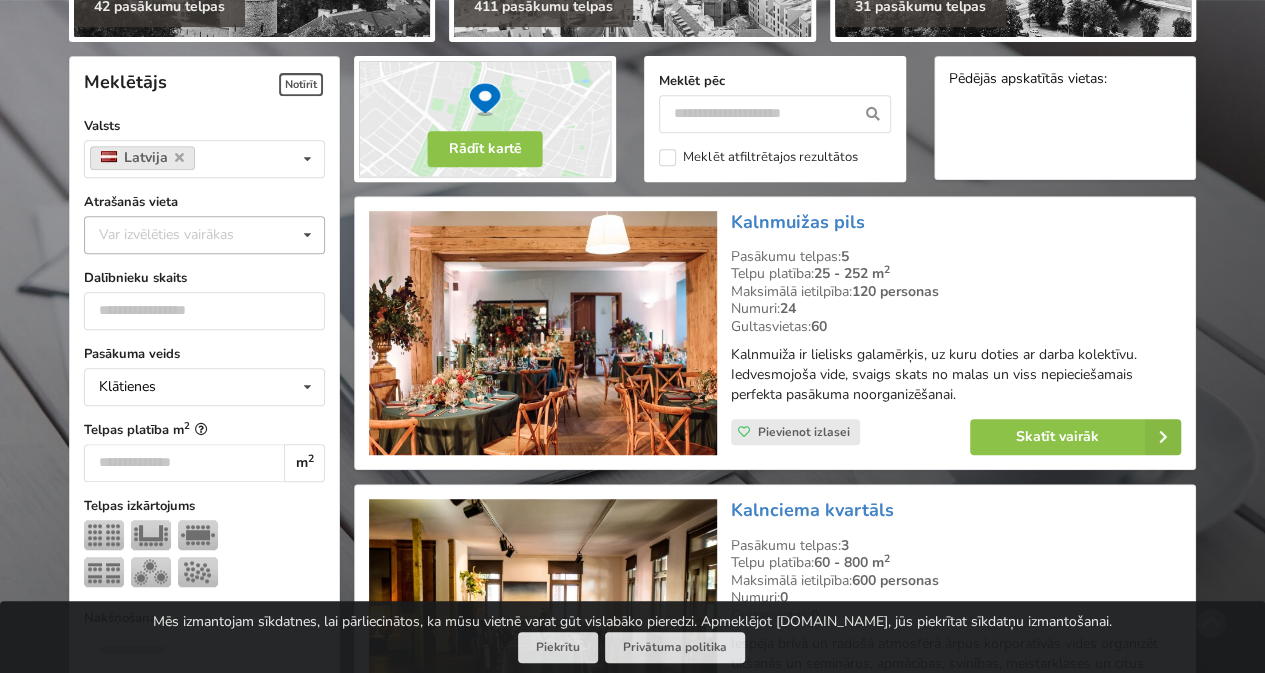 click at bounding box center [307, 235] 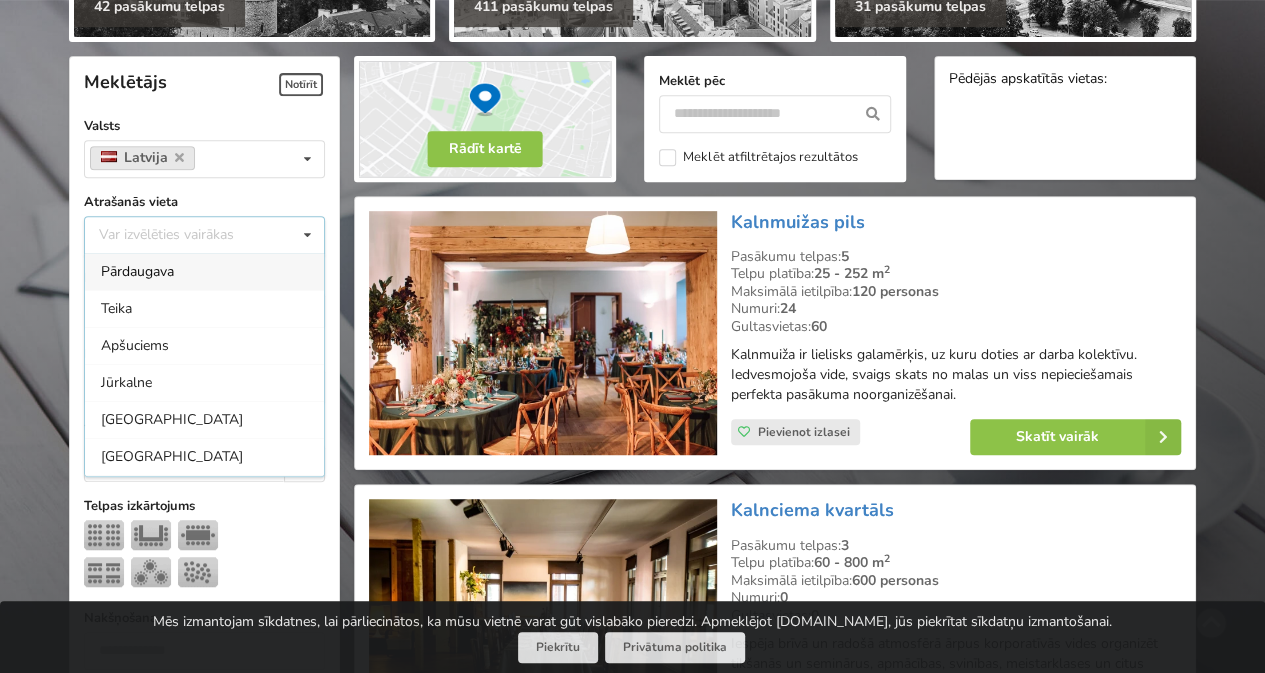 drag, startPoint x: 308, startPoint y: 235, endPoint x: 228, endPoint y: 239, distance: 80.09994 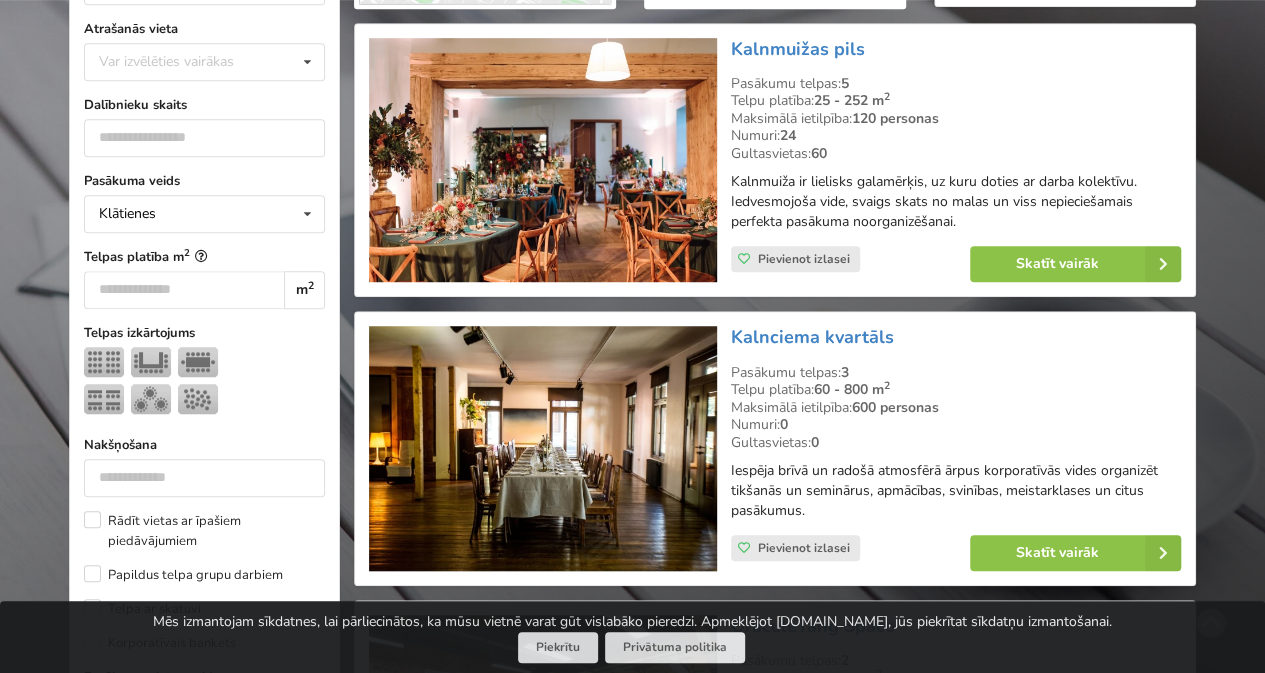 scroll, scrollTop: 600, scrollLeft: 0, axis: vertical 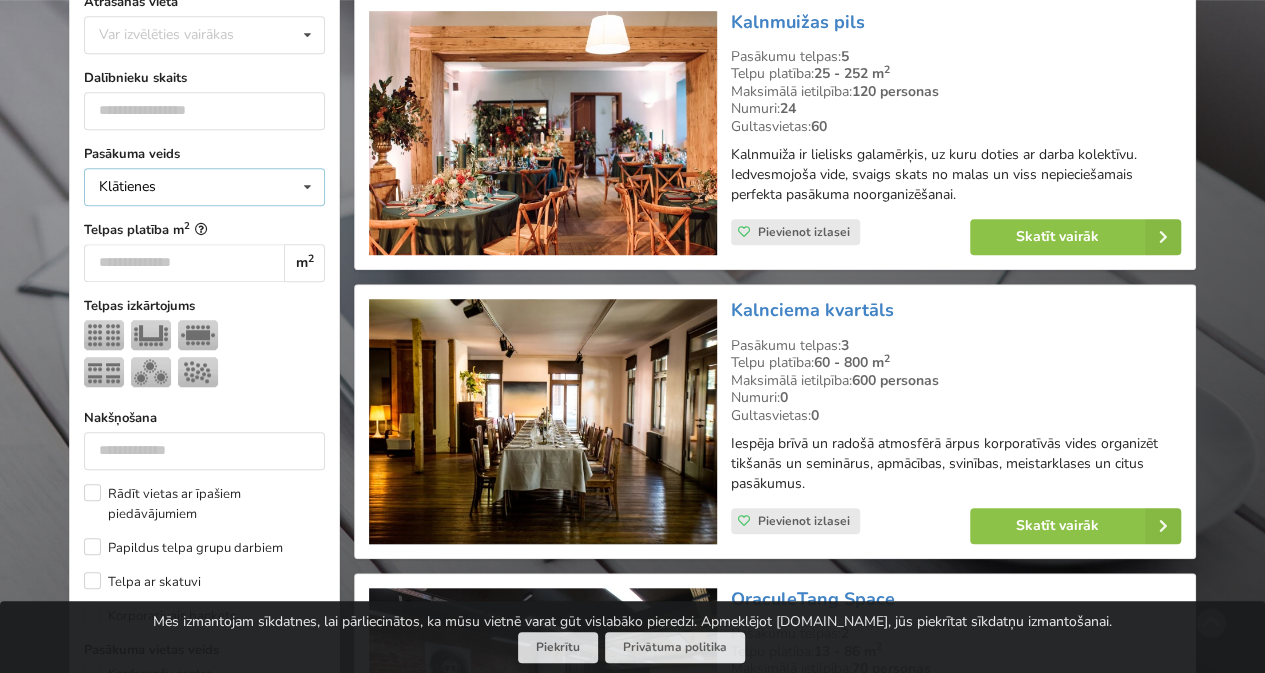 click at bounding box center (307, 187) 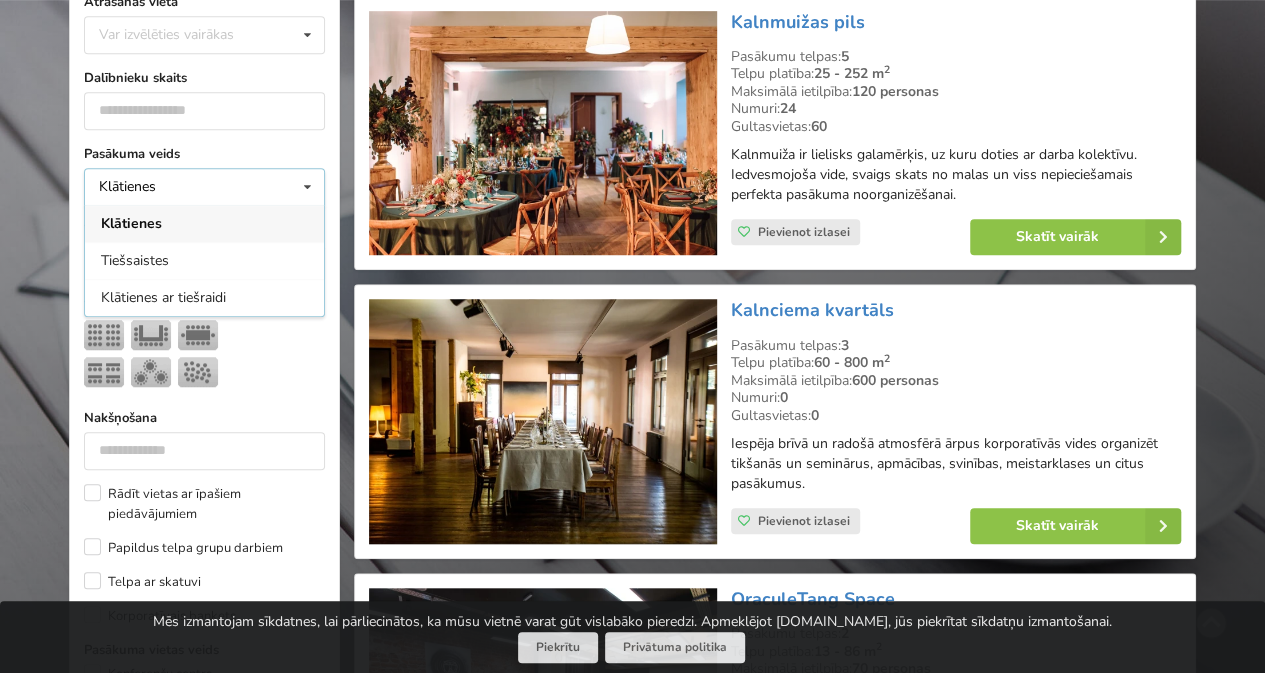 click on "Atrodi savu ideālo pasākuma norises vietu
Atlasi. Nosūti pieprasījumu. Rezervē. Bez maksas. Bez starpniecības.
Igaunija
42 pasākumu telpas
Latvija
411 pasākumu telpas
Lietuva
31 pasākumu telpas
Meklētājs   Notīrīt   Valsts       Latvija Valsts   Igaunija
Latvija
Lietuva
Atrašanās vieta       Var izvēlēties vairākas
Pārdaugava    Dalībnieku skaits" at bounding box center (632, 1946) 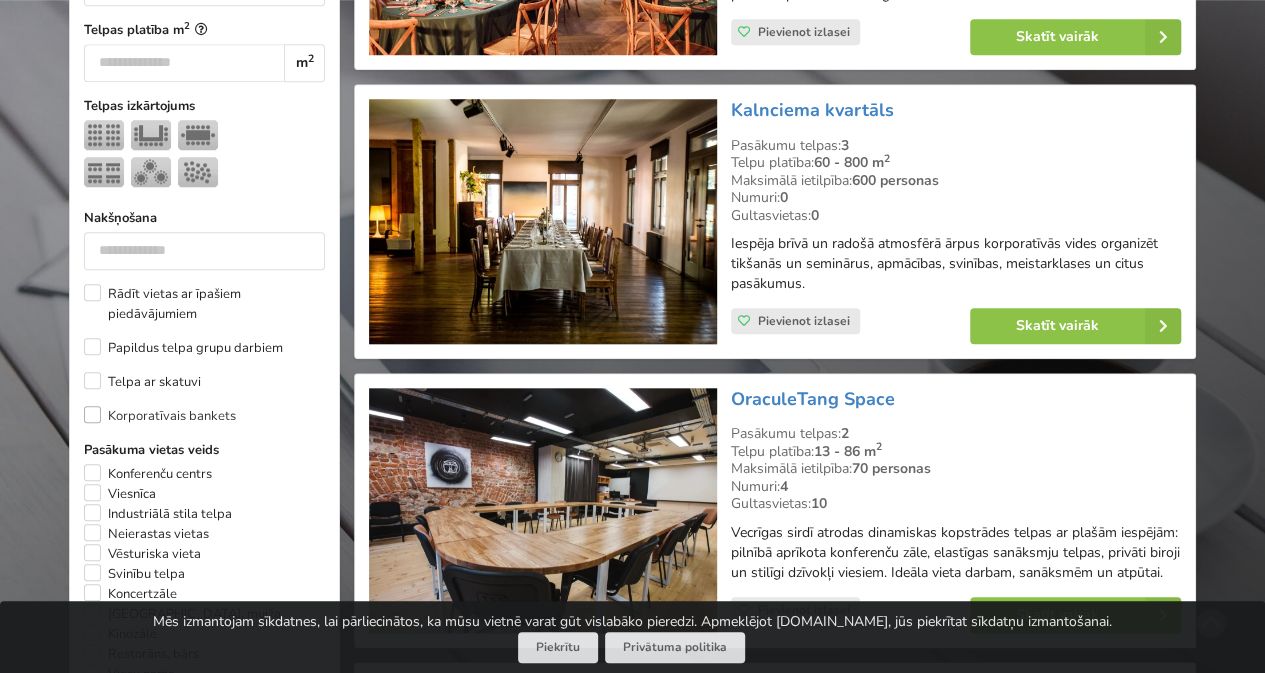 scroll, scrollTop: 900, scrollLeft: 0, axis: vertical 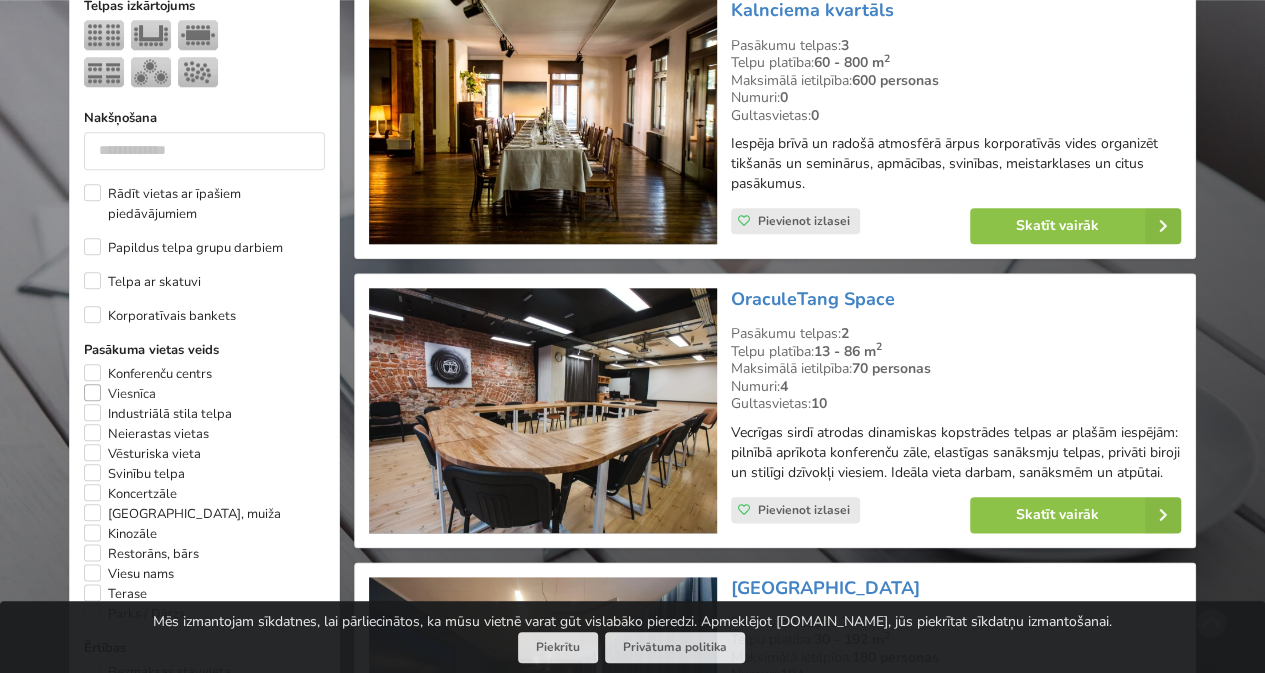 click on "Viesnīca" at bounding box center [120, 394] 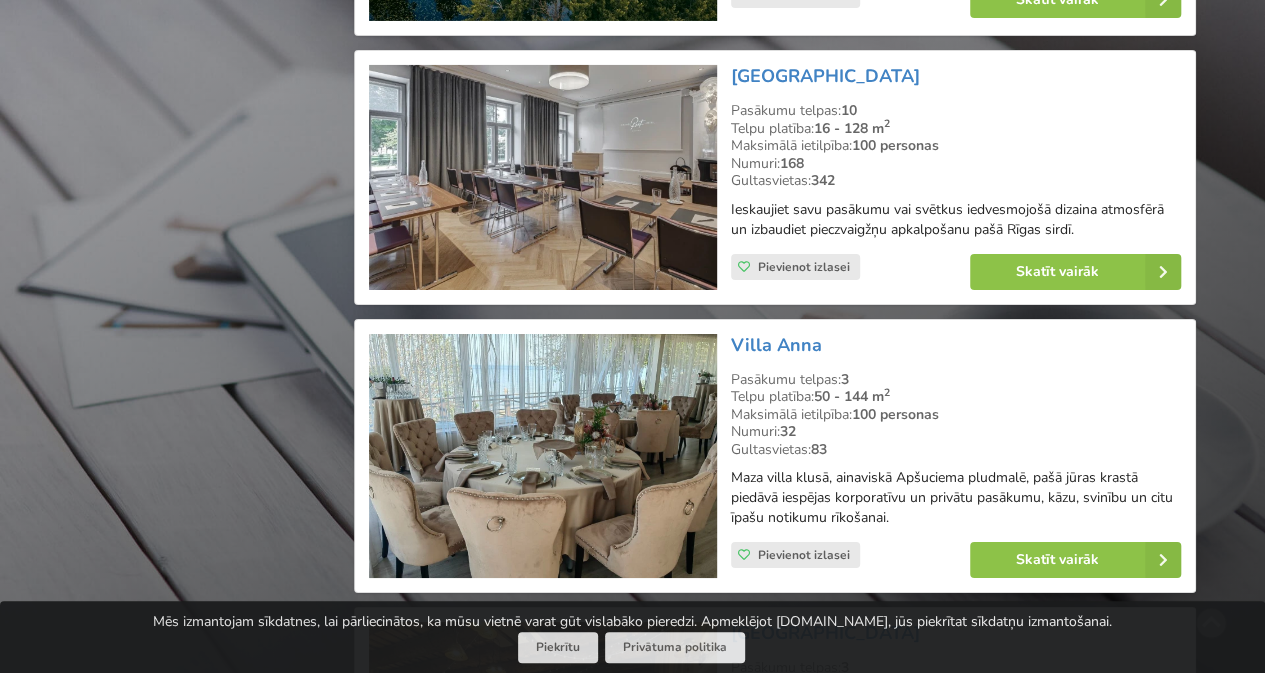 scroll, scrollTop: 3548, scrollLeft: 0, axis: vertical 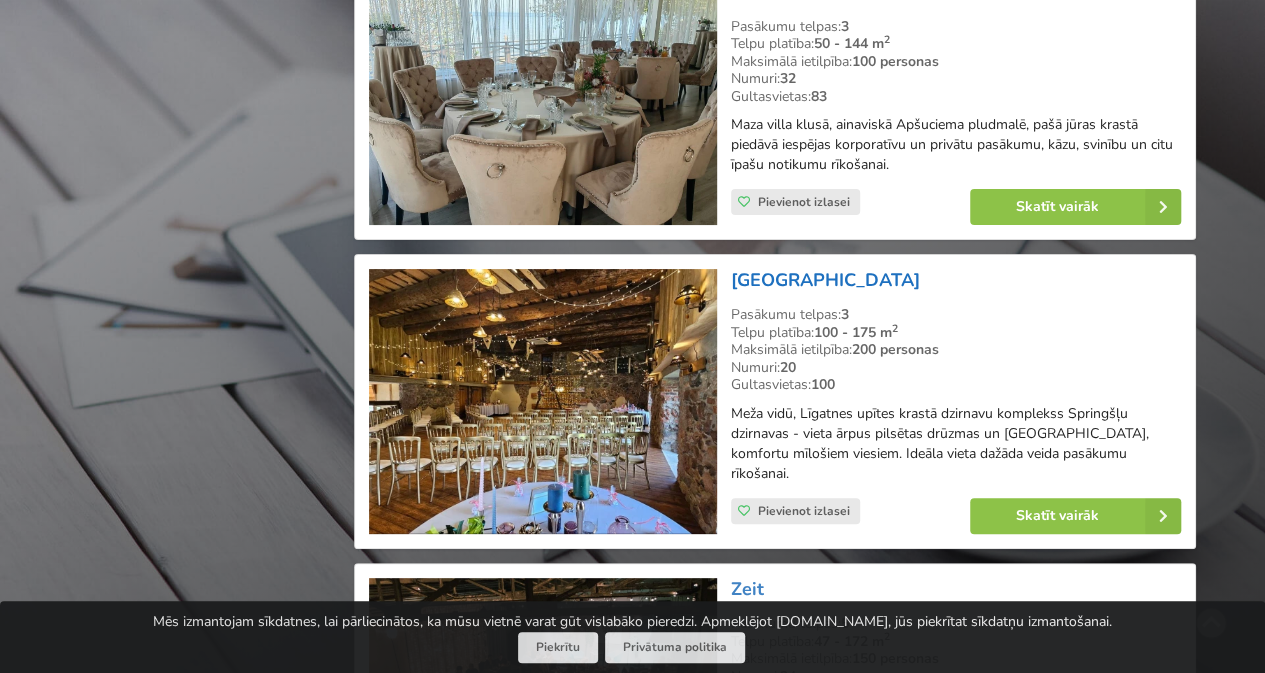 drag, startPoint x: 957, startPoint y: 241, endPoint x: 730, endPoint y: 253, distance: 227.31696 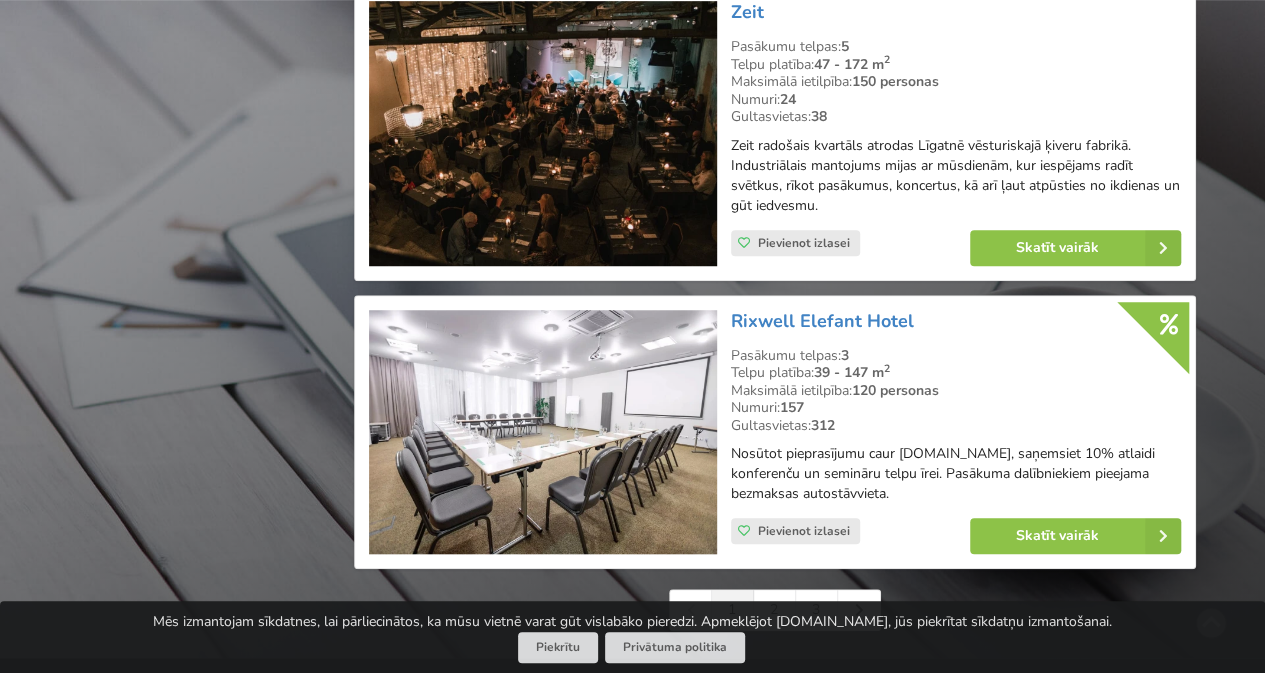 scroll, scrollTop: 4648, scrollLeft: 0, axis: vertical 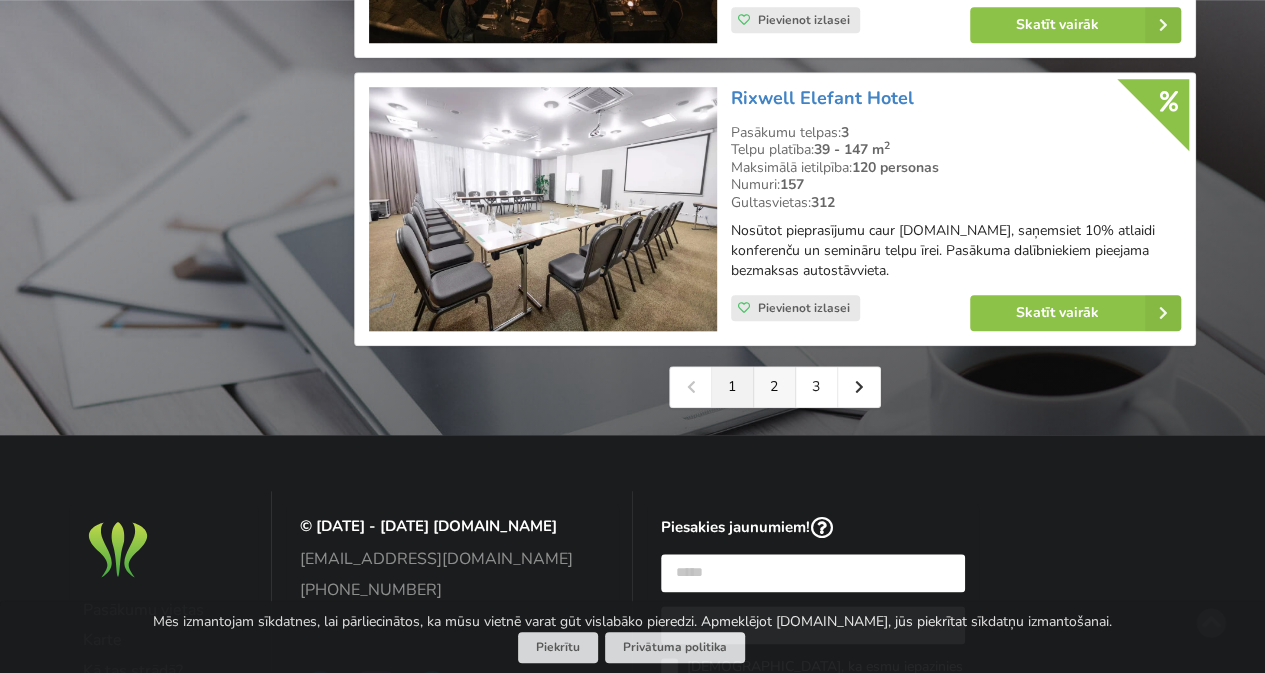 click on "2" at bounding box center (775, 387) 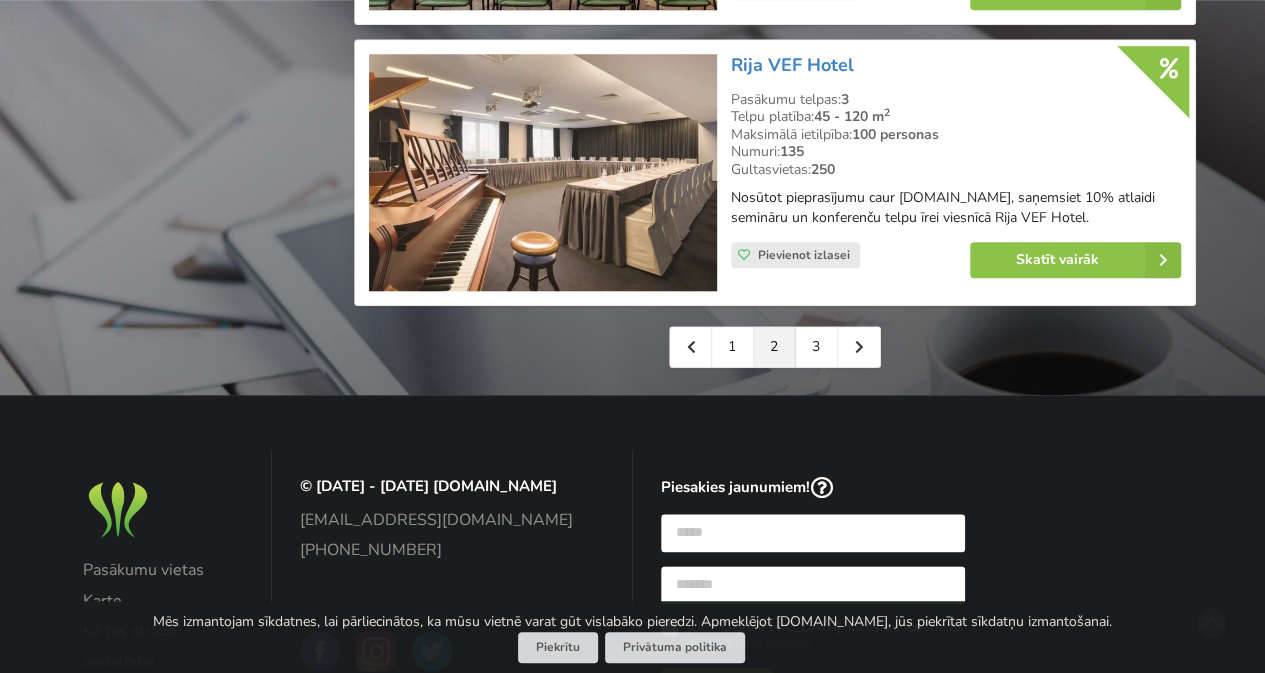 scroll, scrollTop: 4876, scrollLeft: 0, axis: vertical 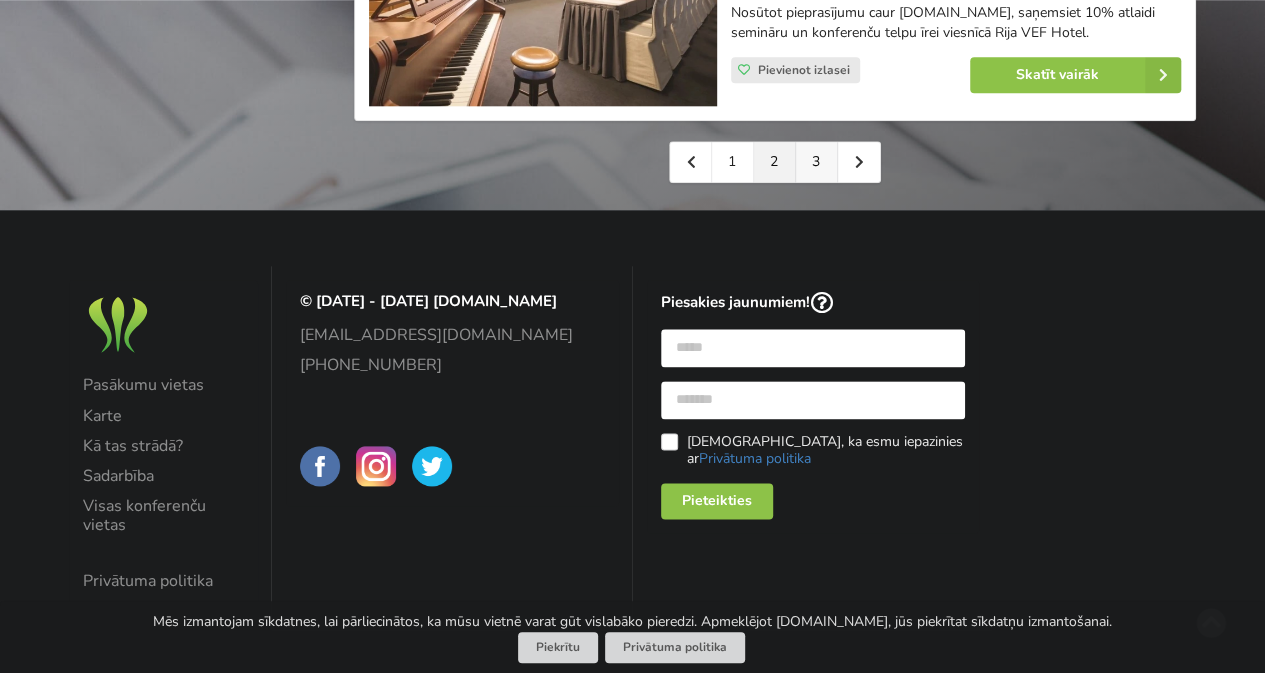 click on "3" at bounding box center (817, 162) 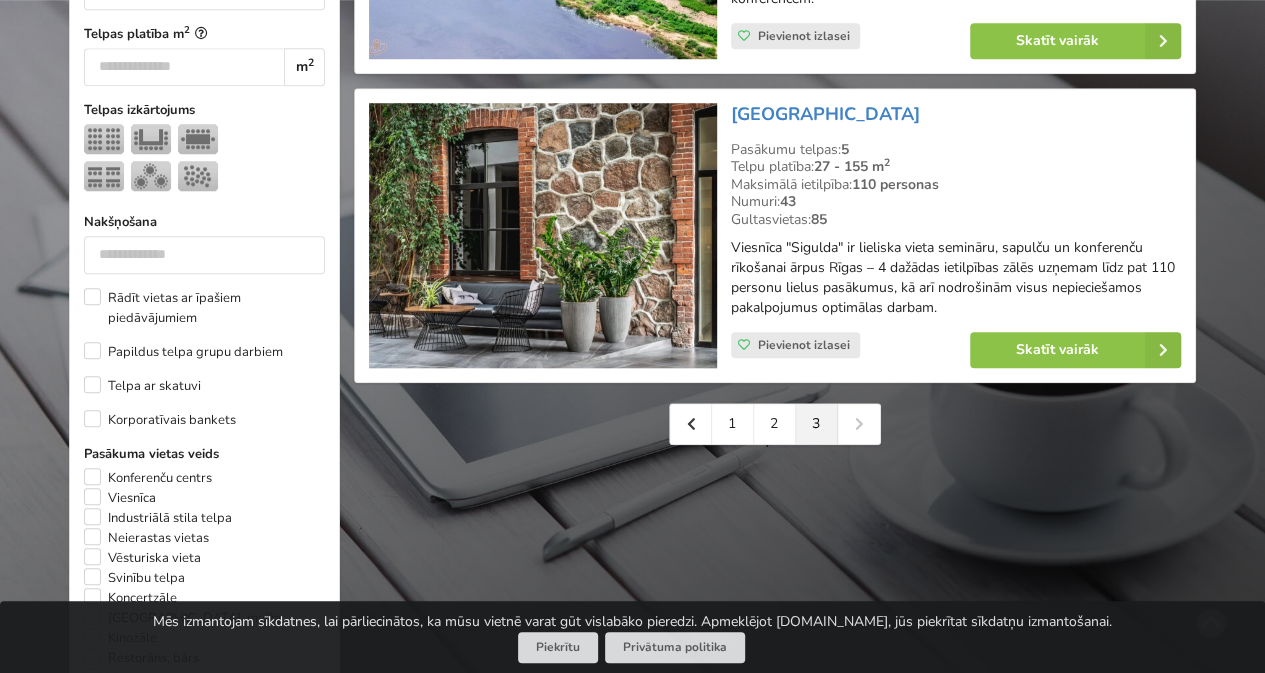 scroll, scrollTop: 800, scrollLeft: 0, axis: vertical 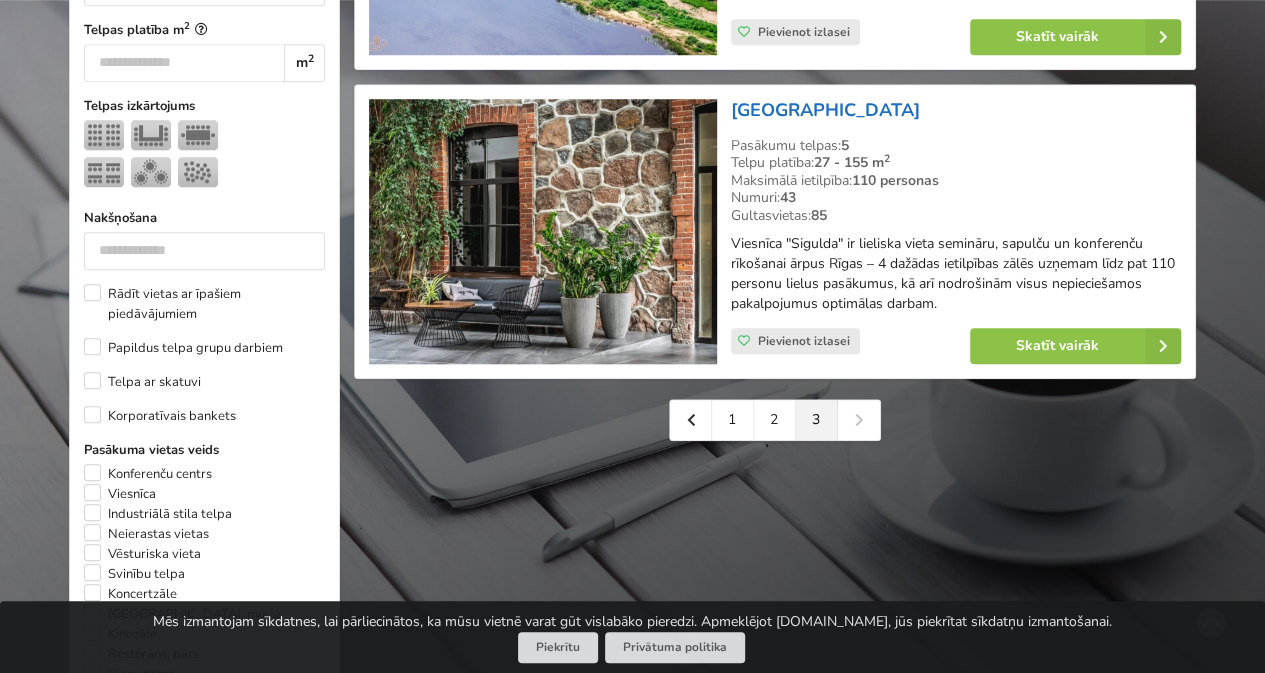drag, startPoint x: 861, startPoint y: 103, endPoint x: 734, endPoint y: 102, distance: 127.00394 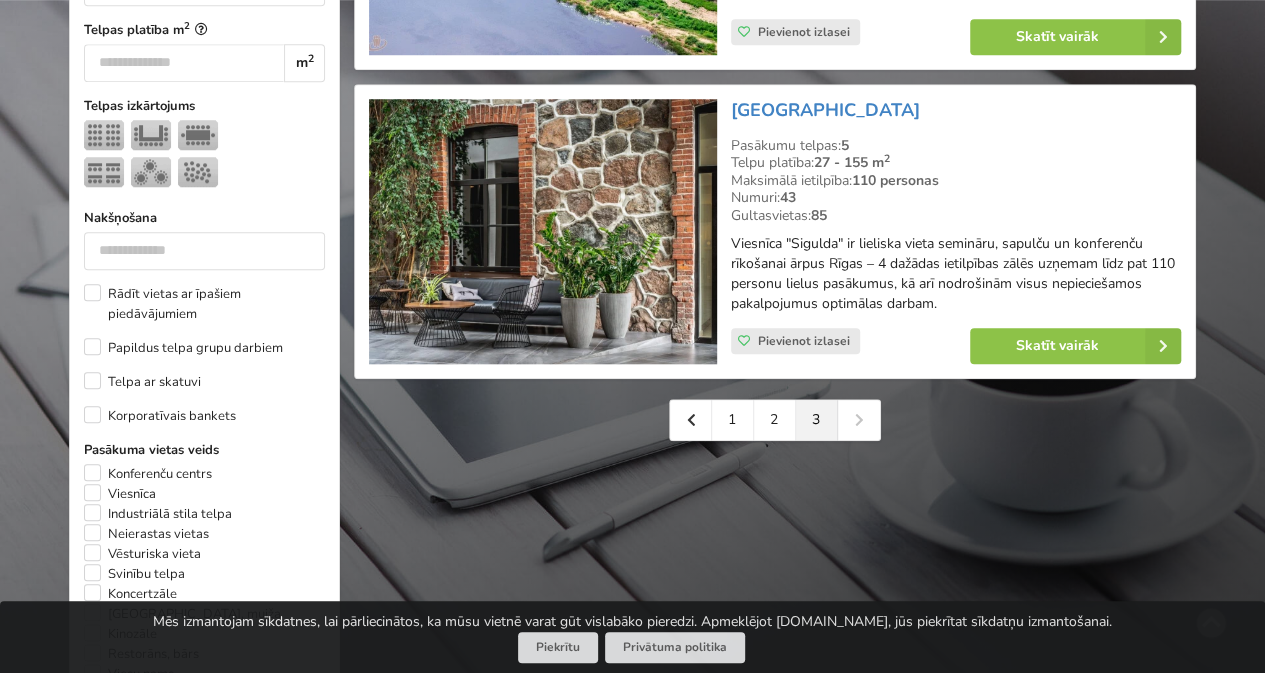 copy on "Hotel Sigulda" 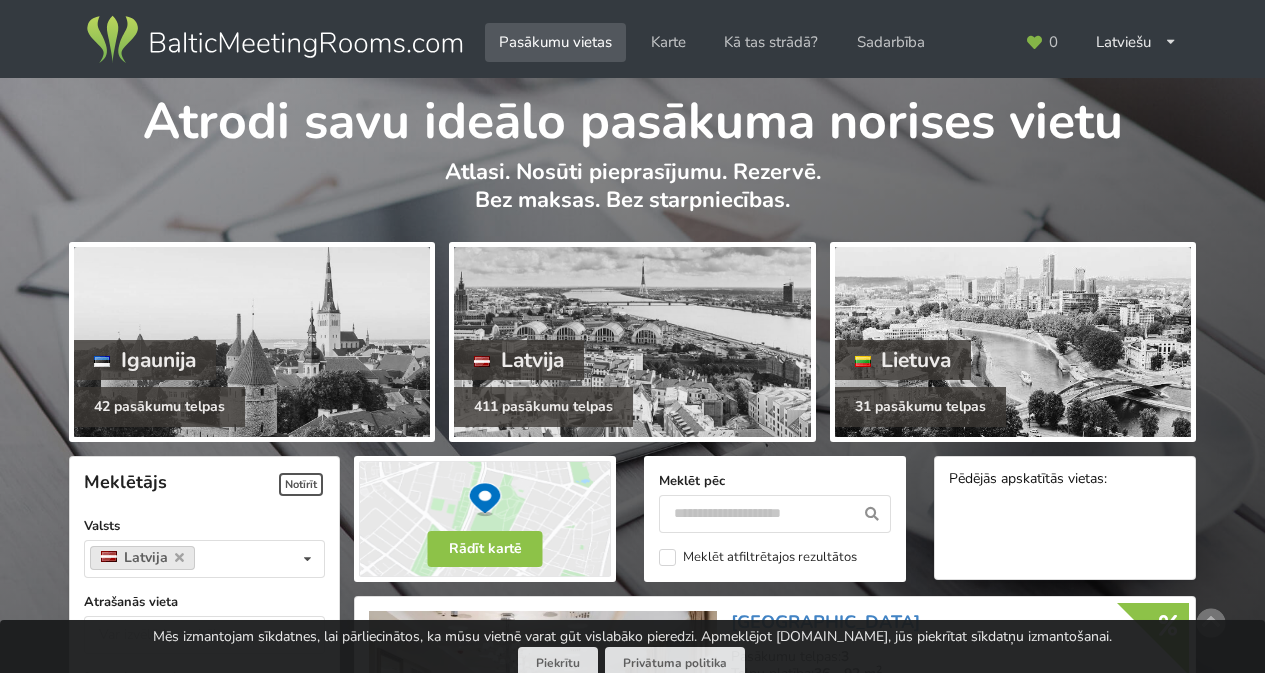 scroll, scrollTop: 4851, scrollLeft: 0, axis: vertical 